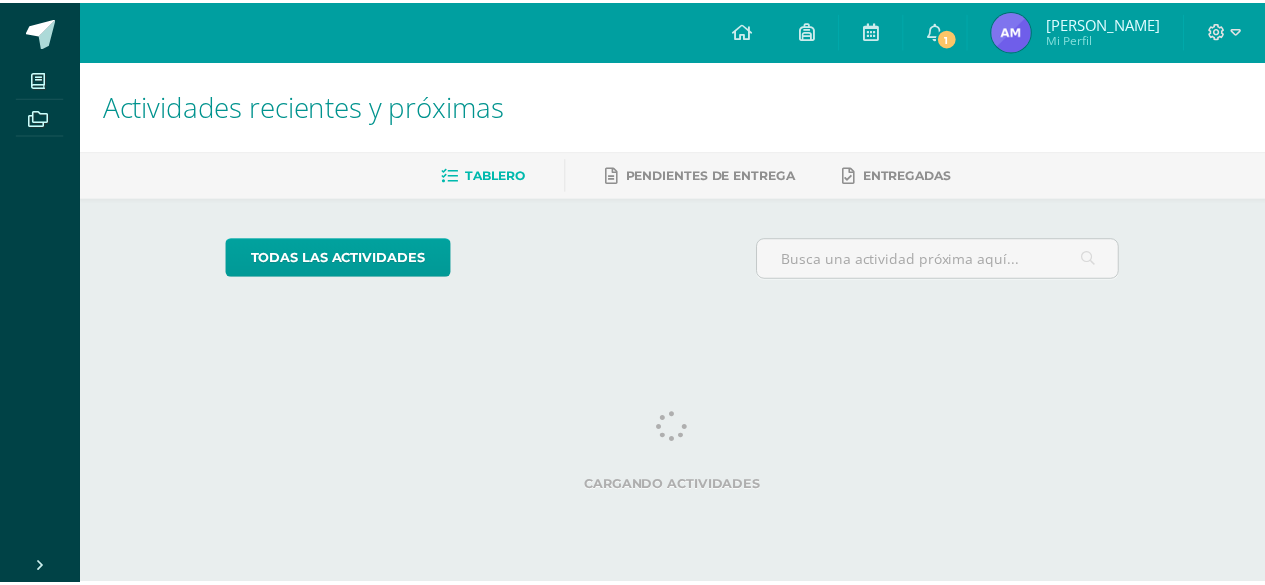 scroll, scrollTop: 0, scrollLeft: 0, axis: both 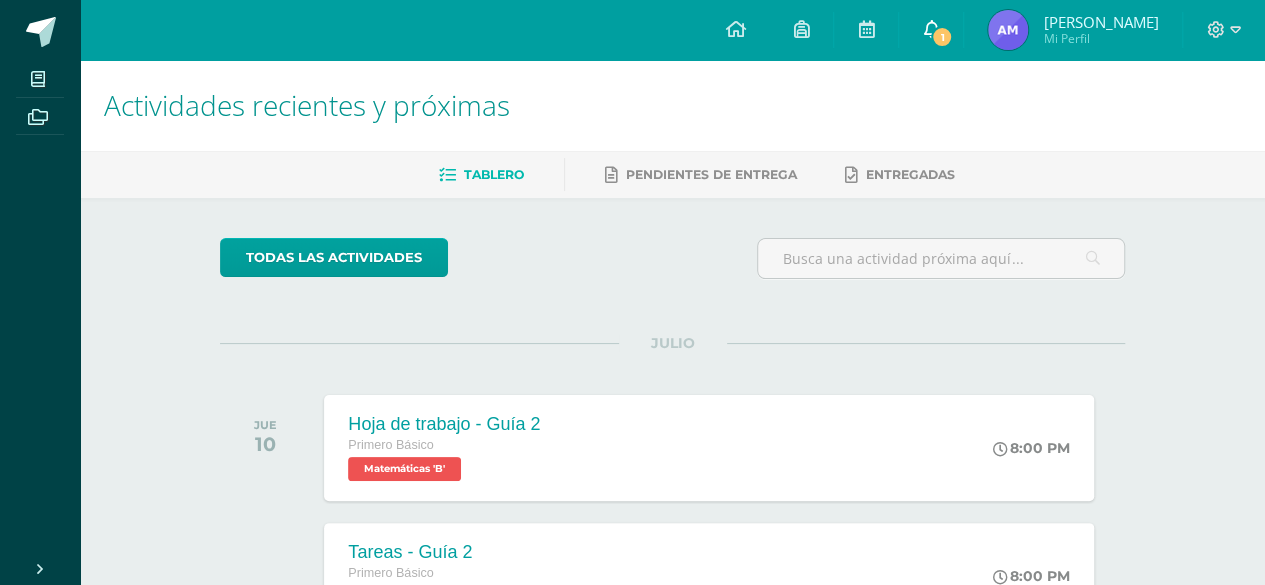 click on "1" at bounding box center [942, 37] 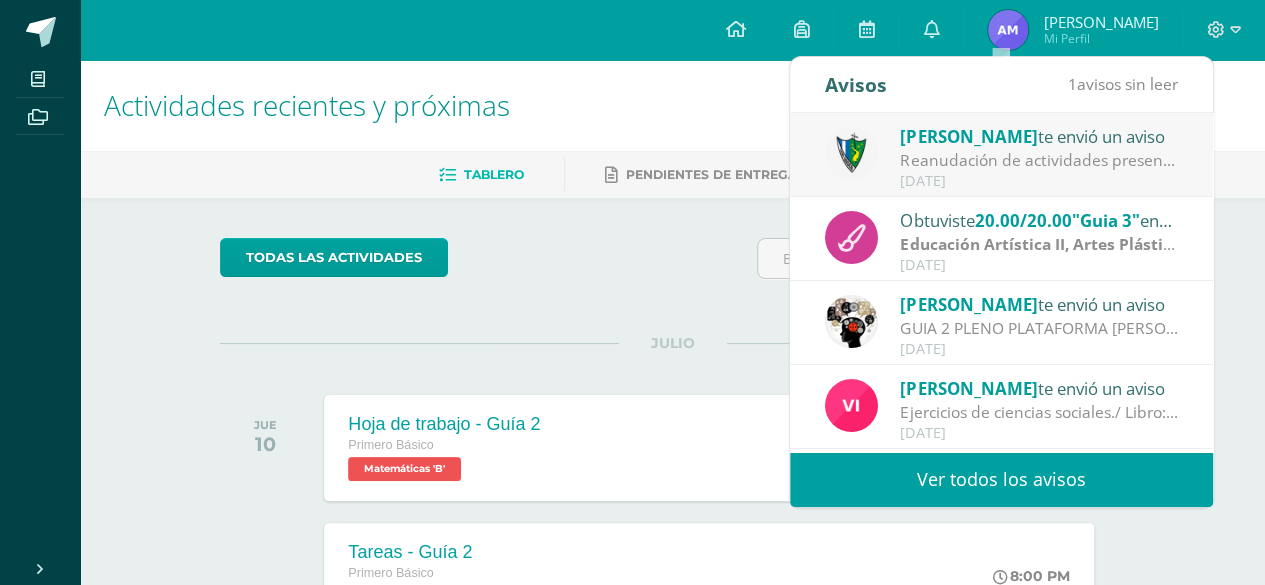 click on "Jose Pinto  te envió un aviso" at bounding box center [1039, 136] 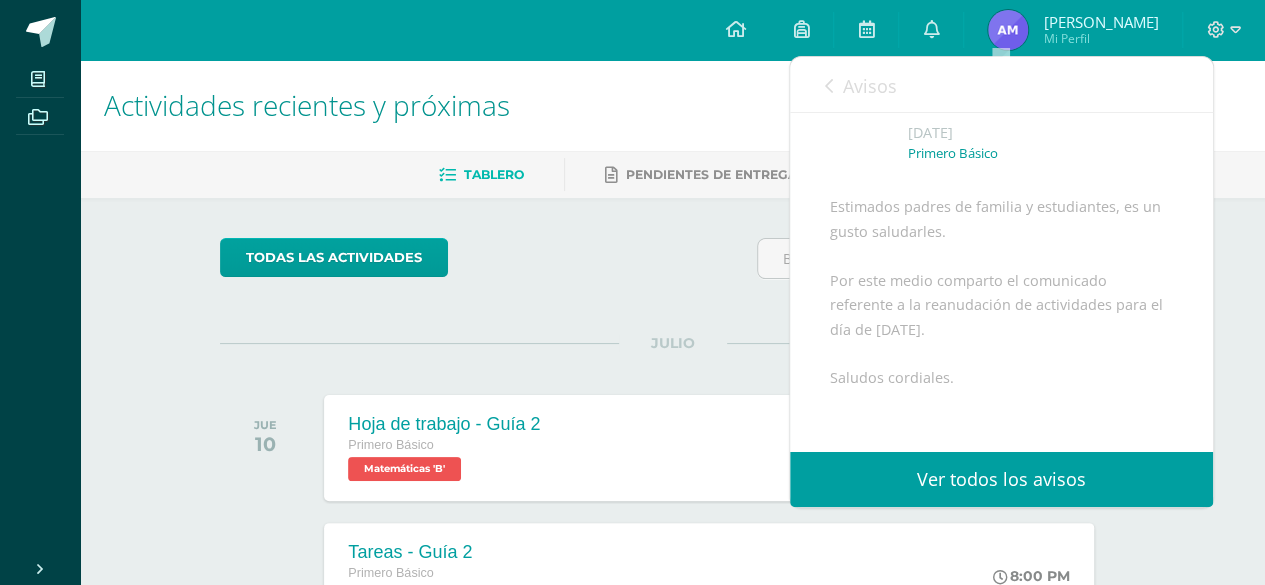 scroll, scrollTop: 106, scrollLeft: 0, axis: vertical 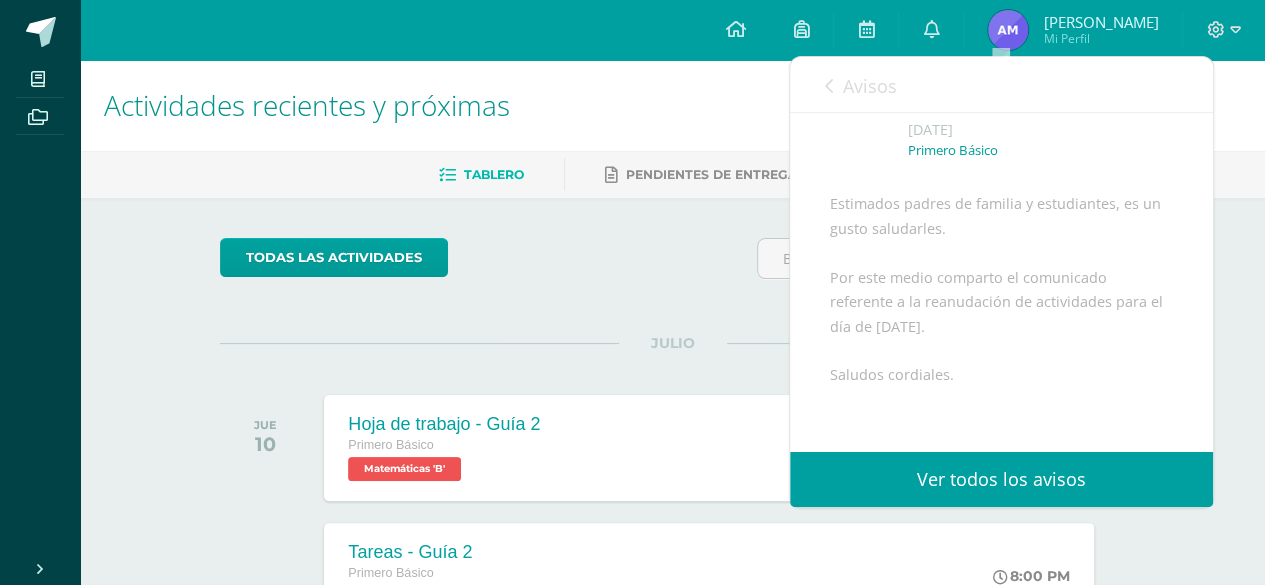 click on "Ver todos los avisos" at bounding box center [1001, 479] 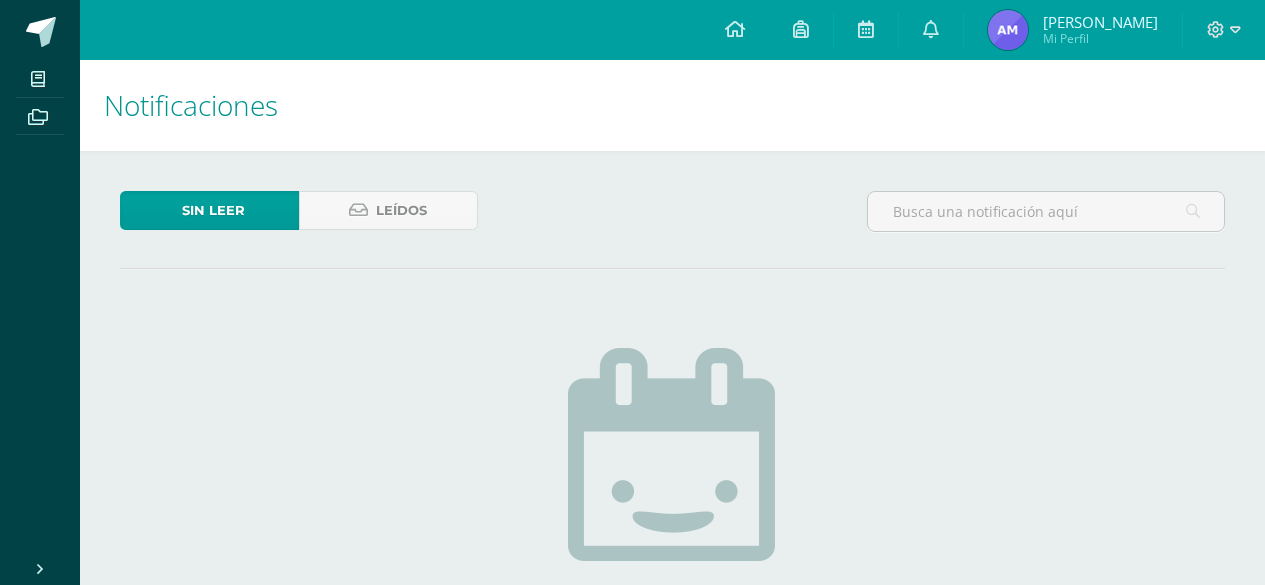 scroll, scrollTop: 0, scrollLeft: 0, axis: both 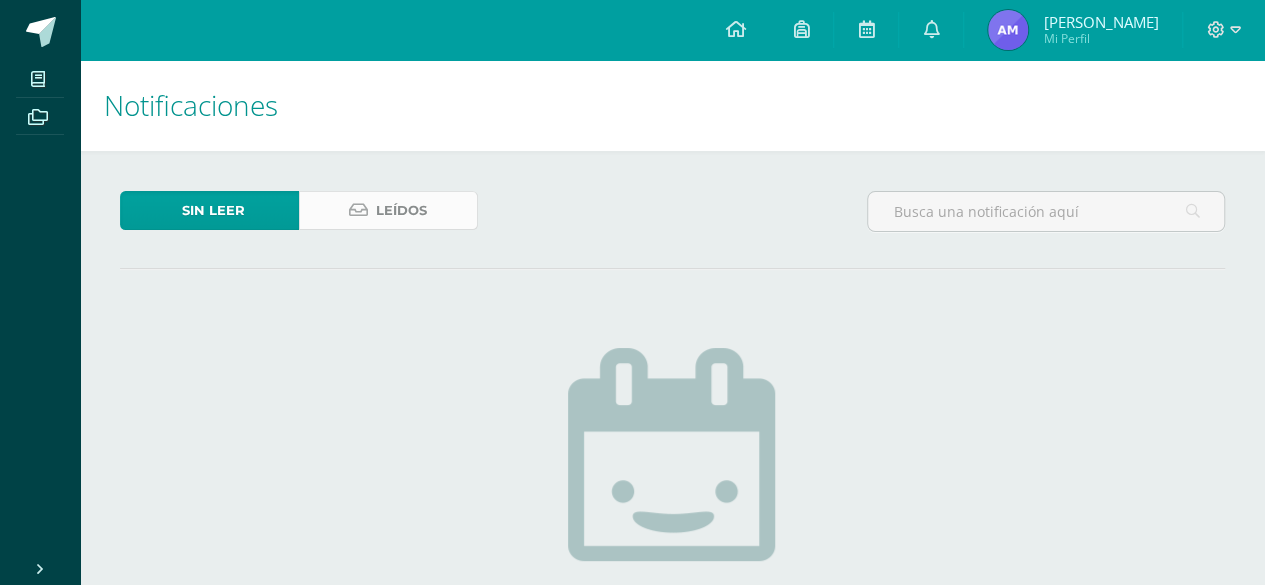 click on "Leídos" at bounding box center (401, 210) 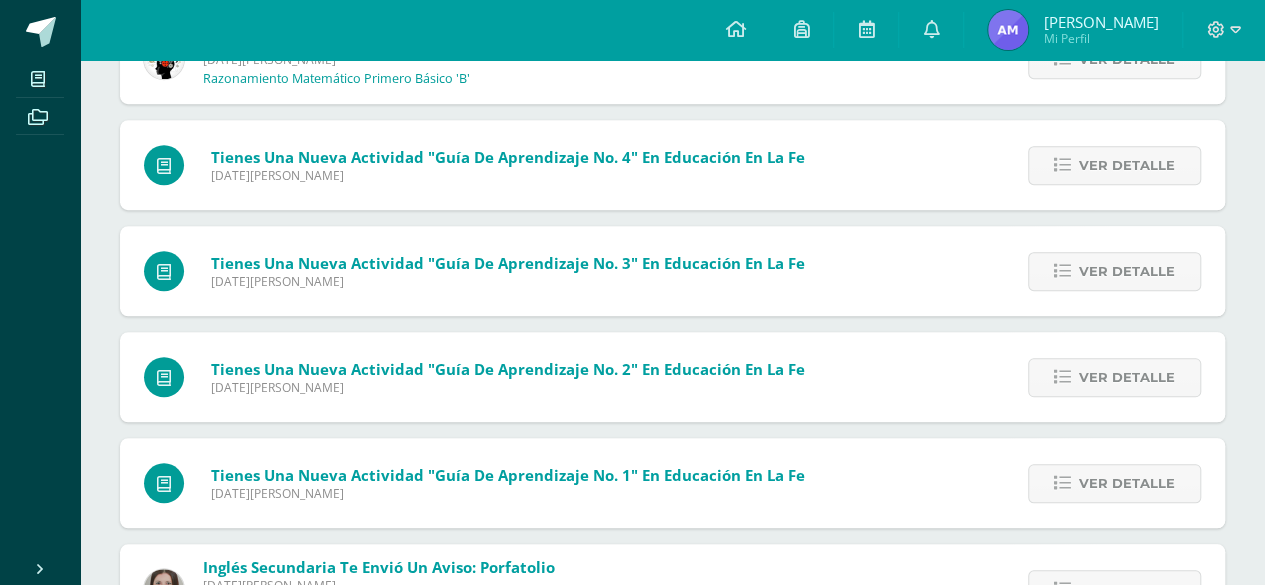 scroll, scrollTop: 8260, scrollLeft: 0, axis: vertical 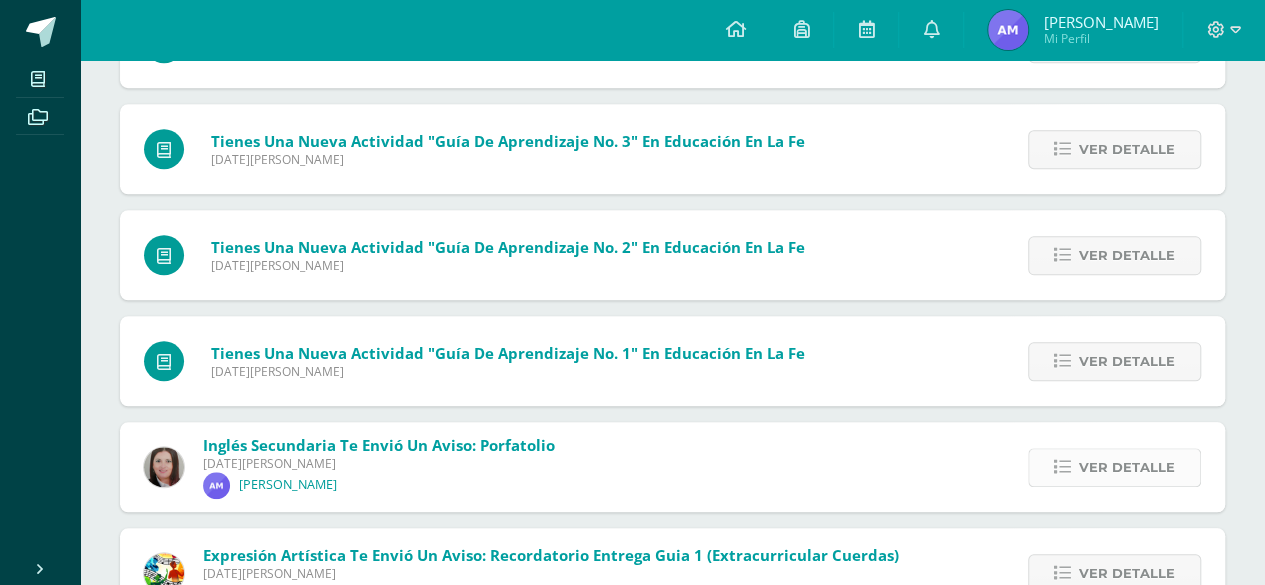 click on "Ver detalle" at bounding box center (1127, 467) 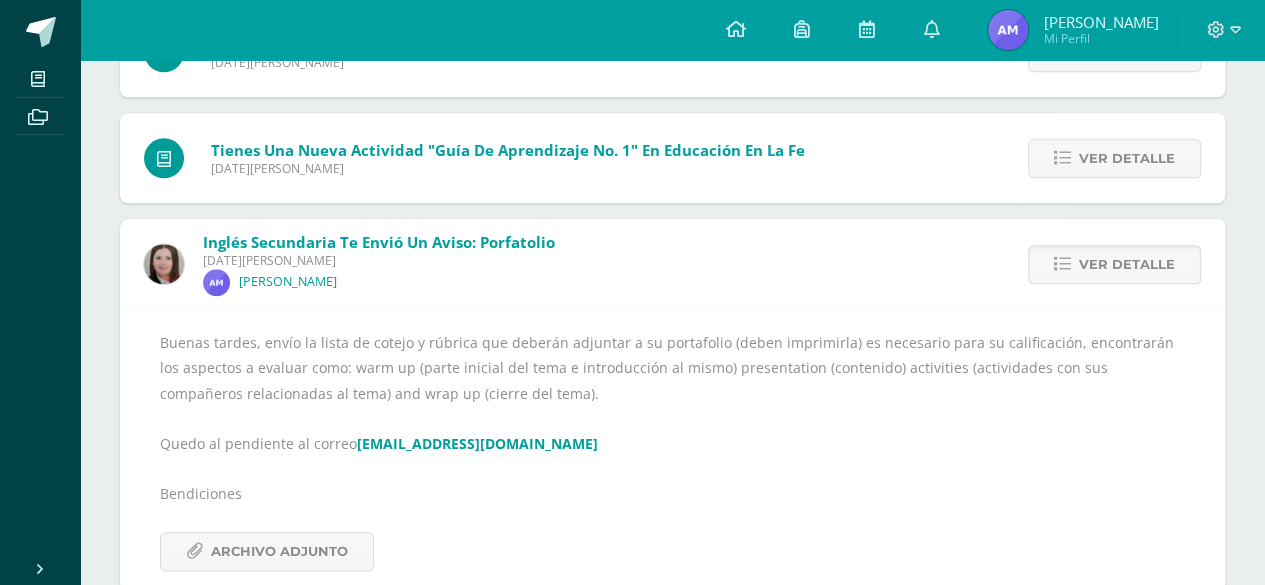 scroll, scrollTop: 8512, scrollLeft: 0, axis: vertical 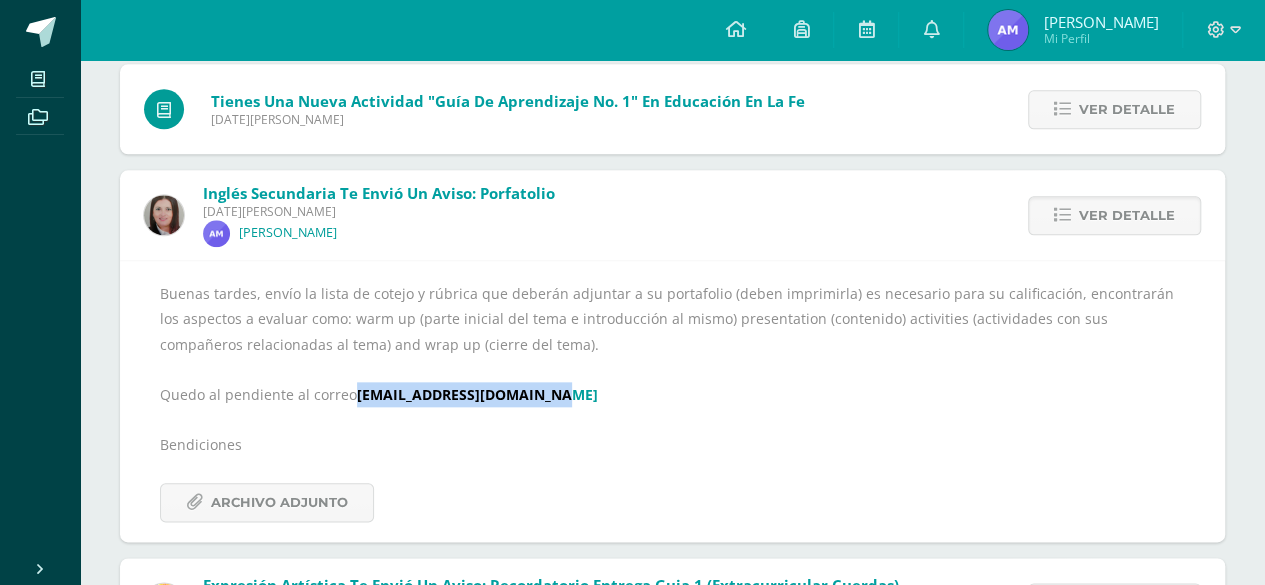 drag, startPoint x: 572, startPoint y: 399, endPoint x: 354, endPoint y: 389, distance: 218.22923 